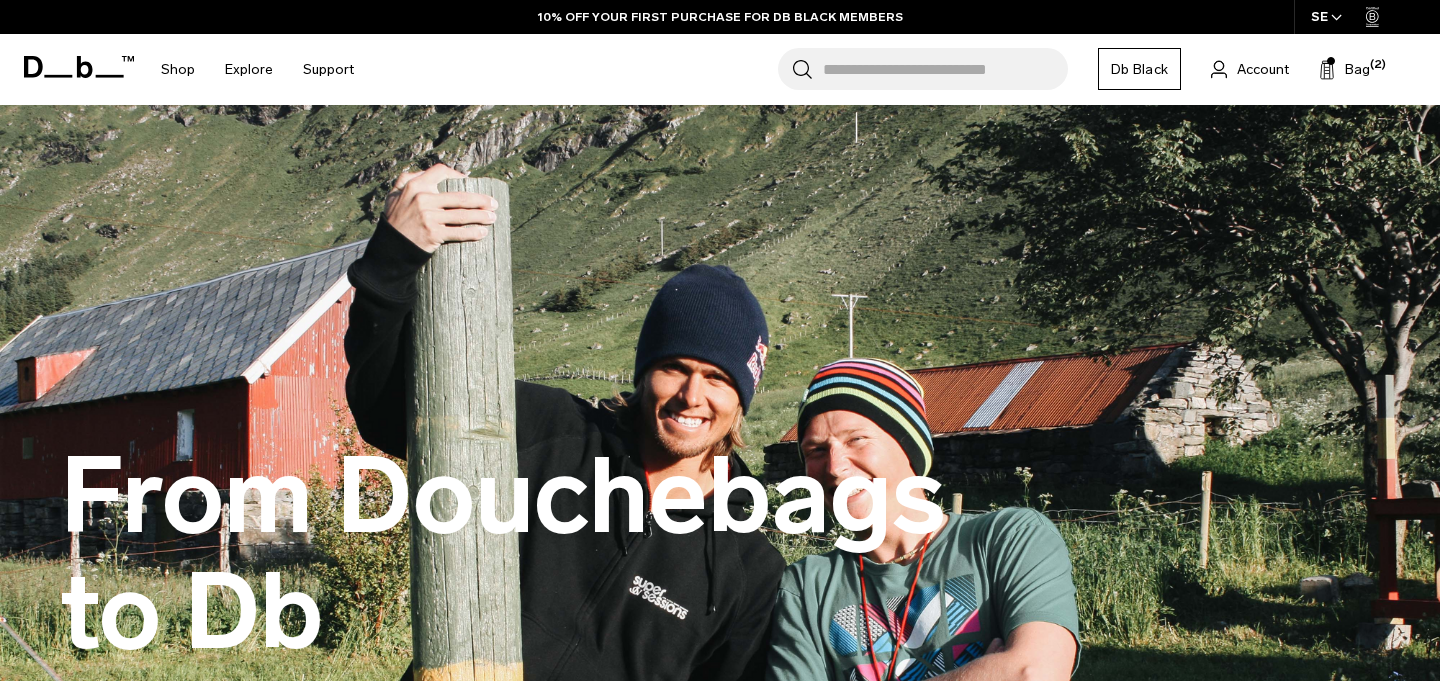 scroll, scrollTop: 0, scrollLeft: 0, axis: both 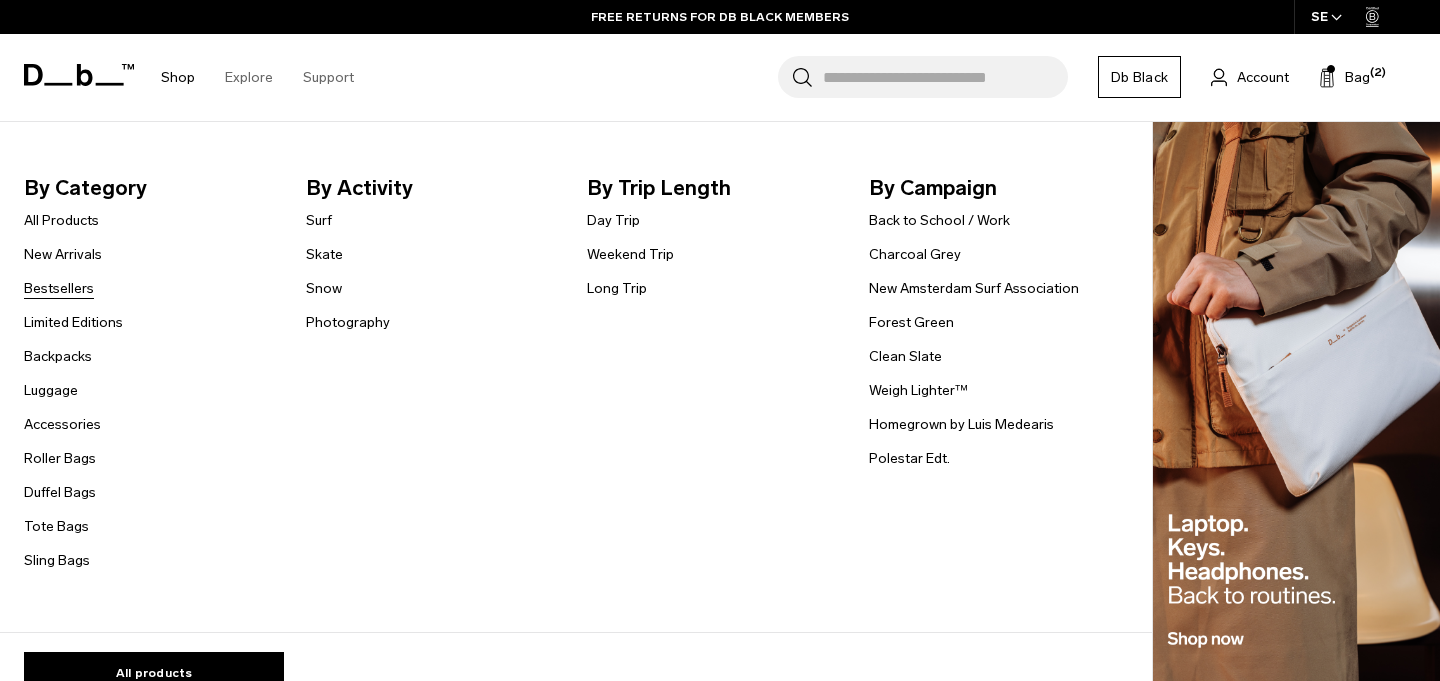 click on "Bestsellers" at bounding box center (59, 288) 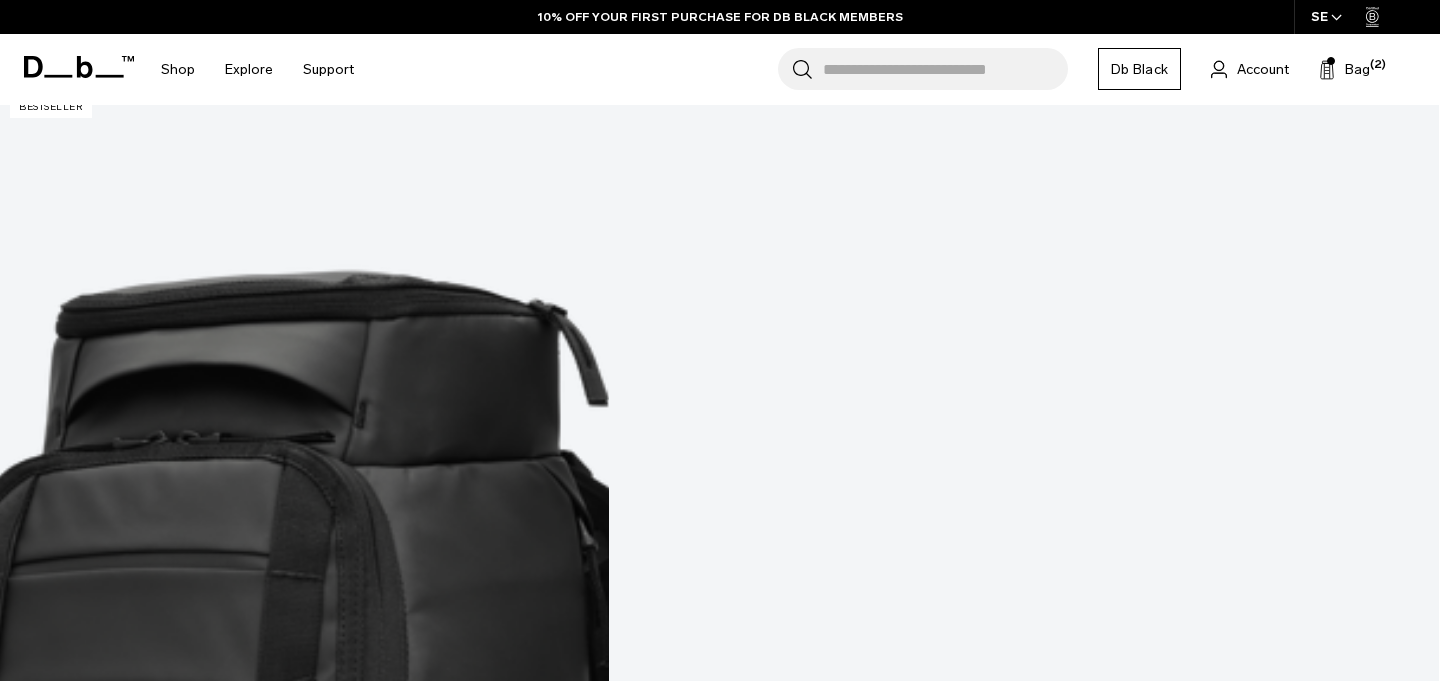 scroll, scrollTop: 622, scrollLeft: 0, axis: vertical 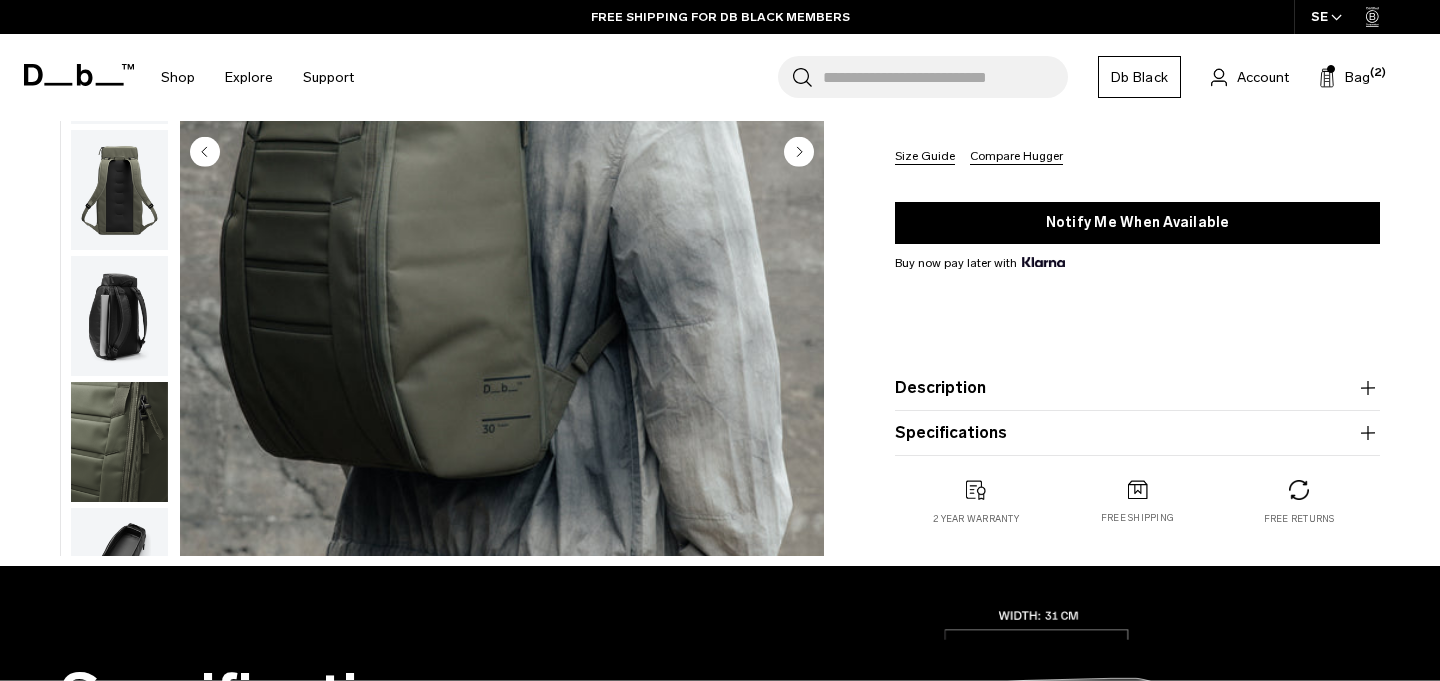 click at bounding box center [119, 819] 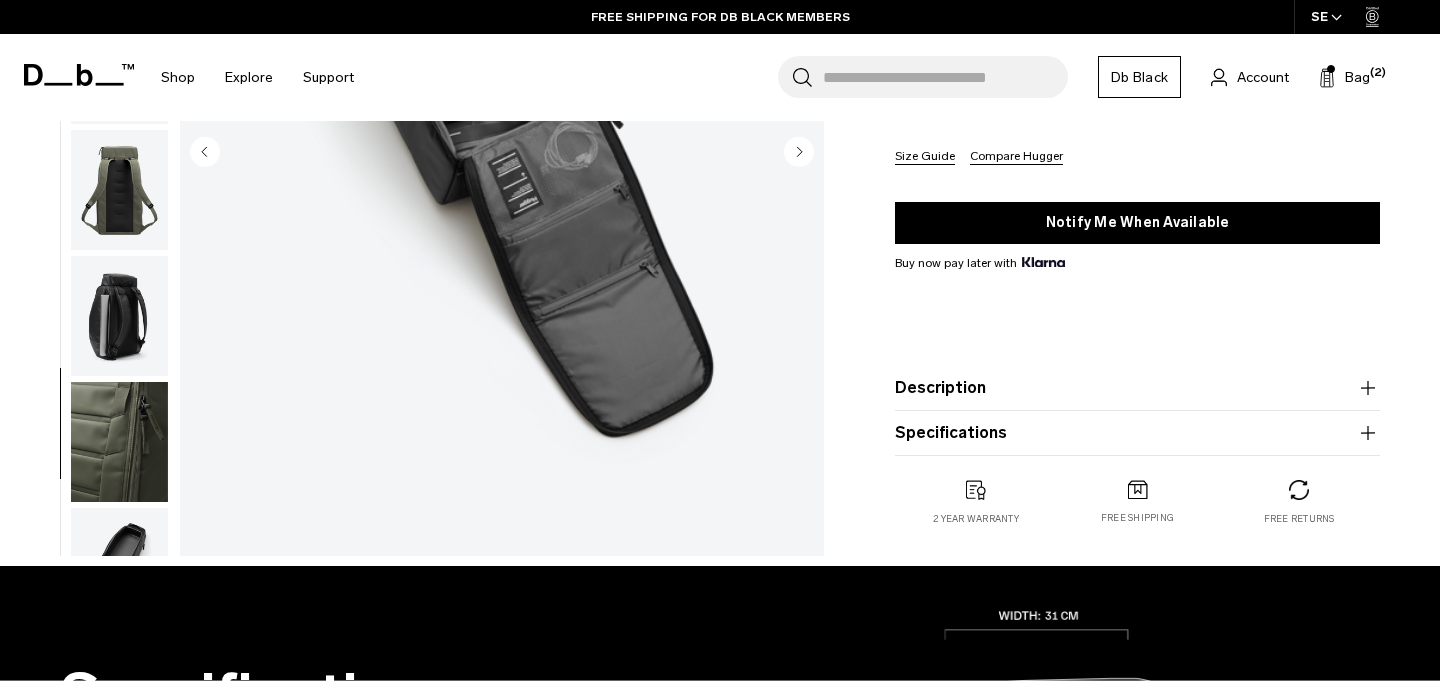 scroll, scrollTop: 223, scrollLeft: 0, axis: vertical 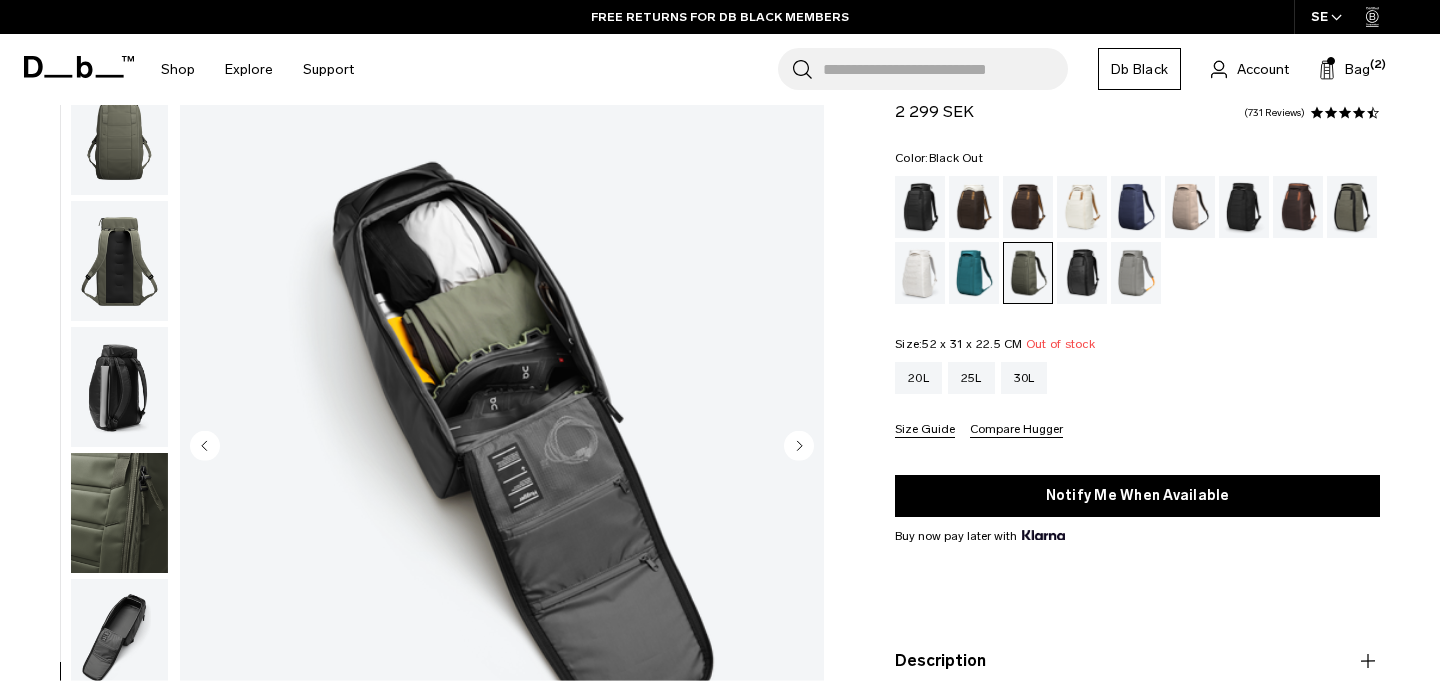 click at bounding box center (920, 207) 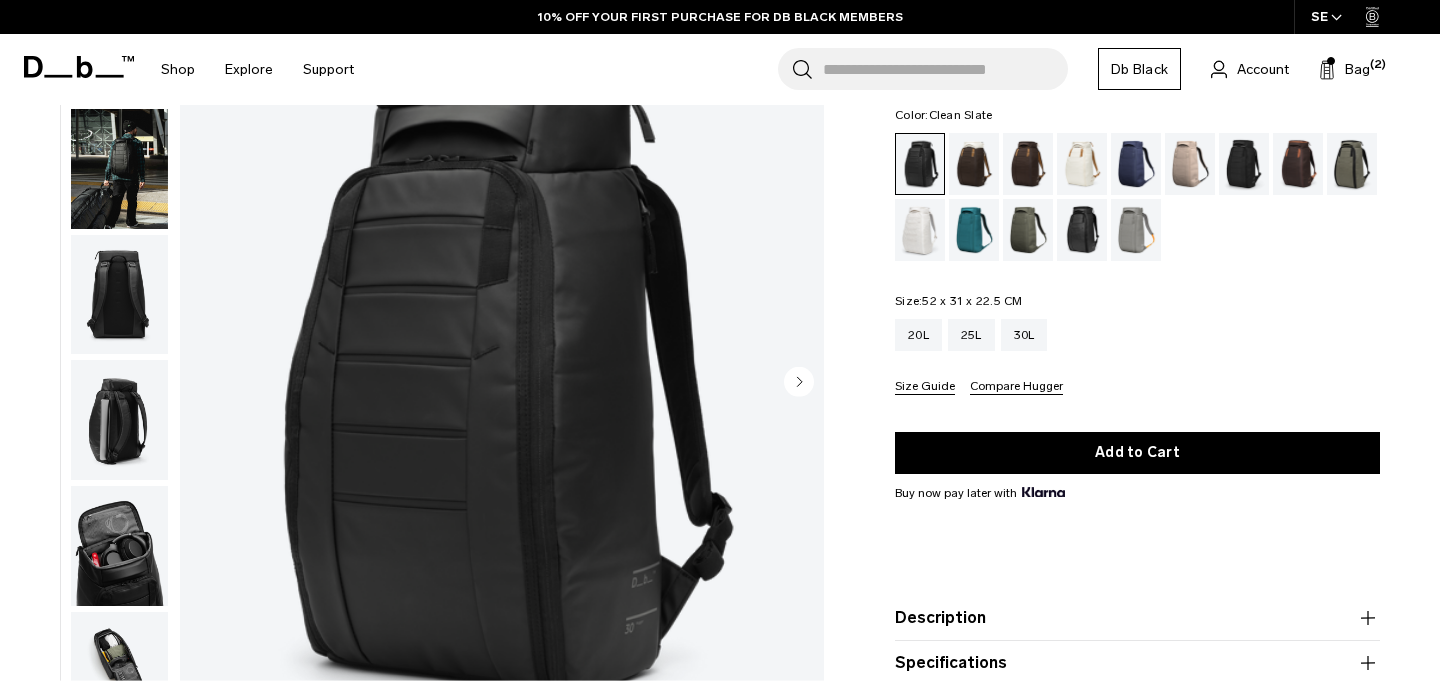 scroll, scrollTop: 153, scrollLeft: 0, axis: vertical 